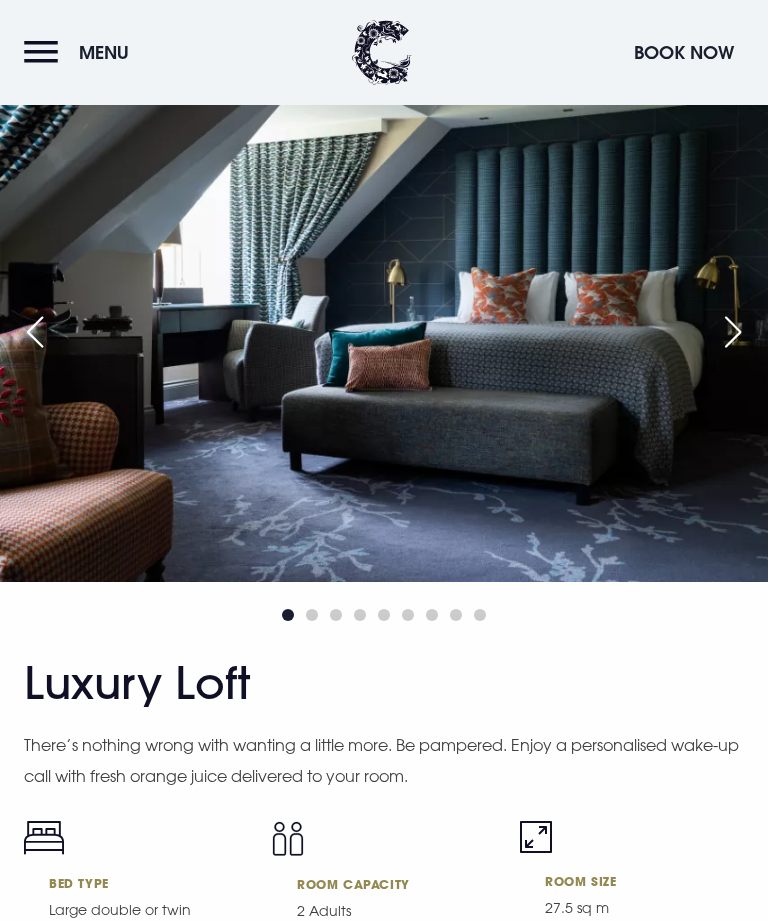 scroll, scrollTop: 6863, scrollLeft: 0, axis: vertical 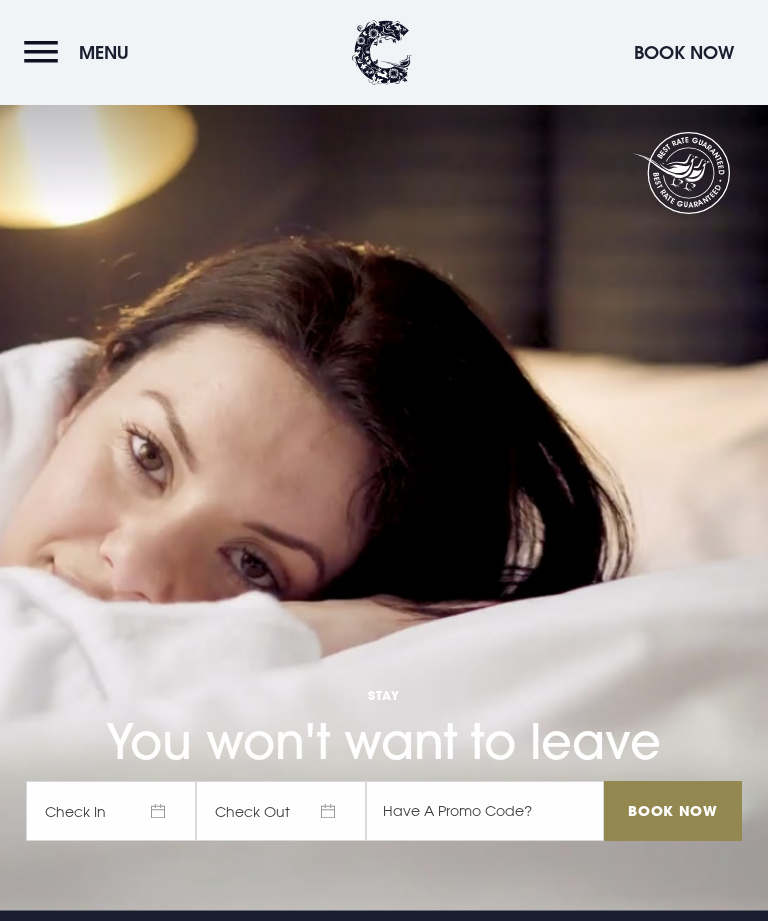 click at bounding box center [733, 7185] 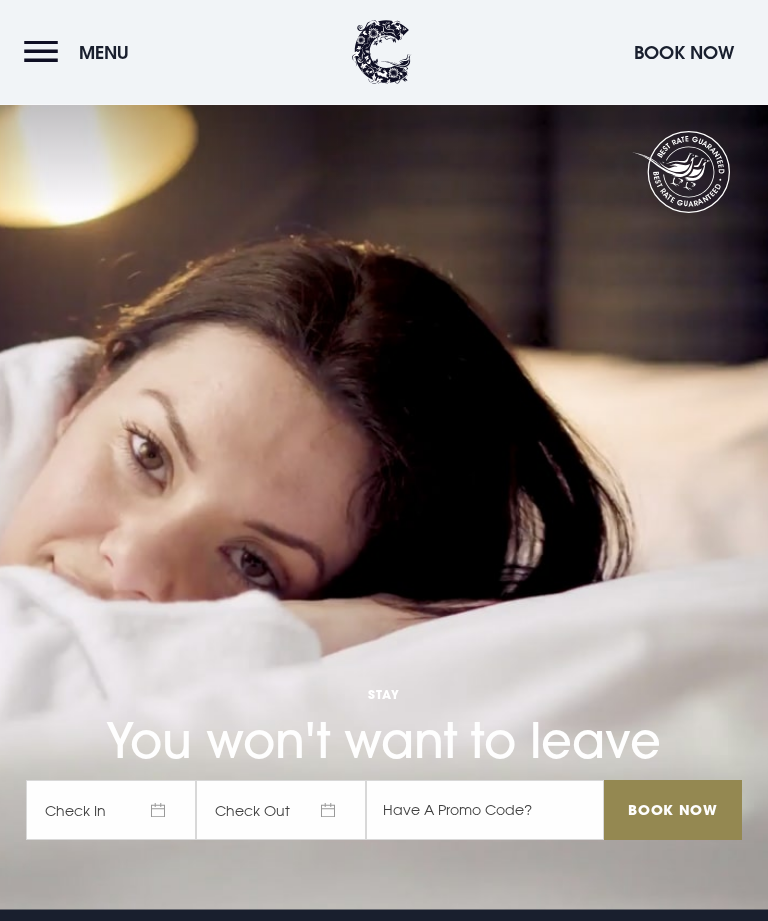 scroll, scrollTop: 8063, scrollLeft: 0, axis: vertical 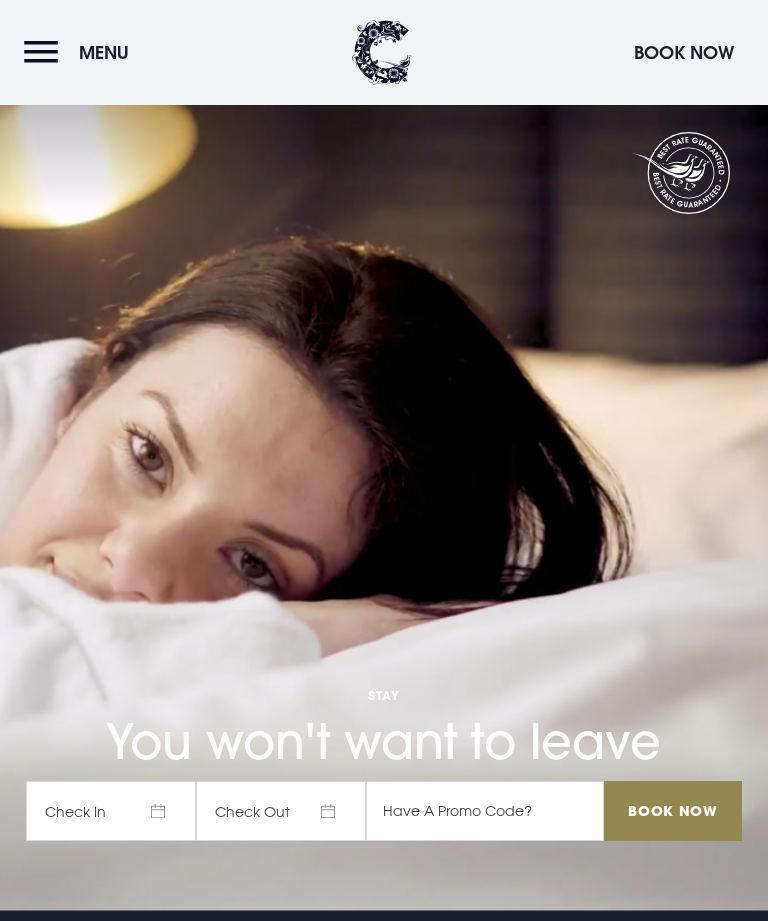 click at bounding box center [733, 8359] 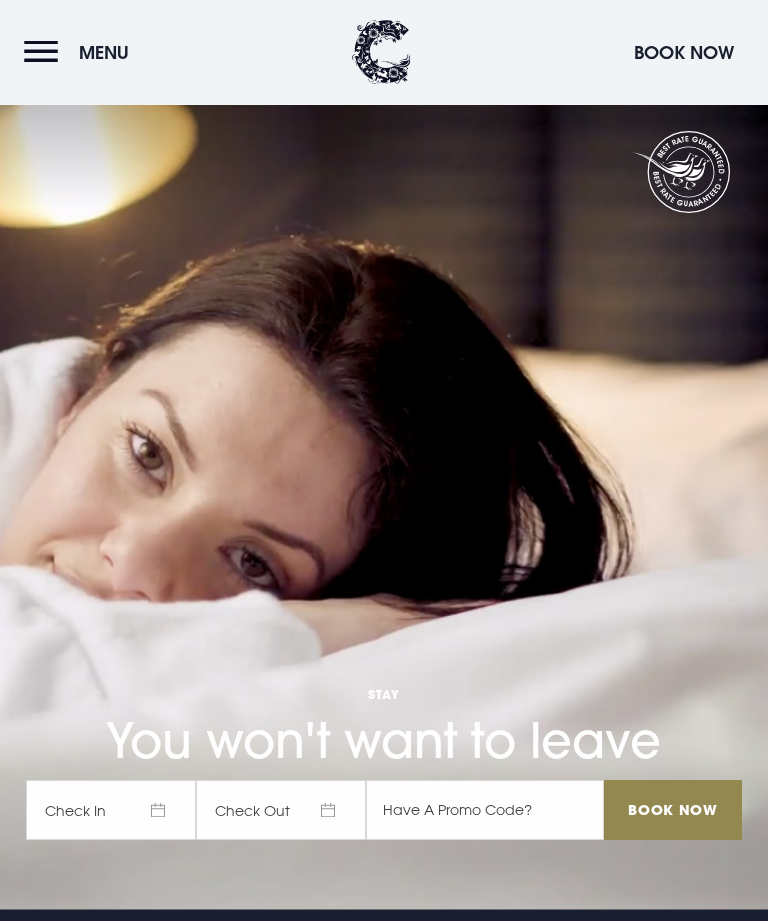 scroll, scrollTop: 10741, scrollLeft: 0, axis: vertical 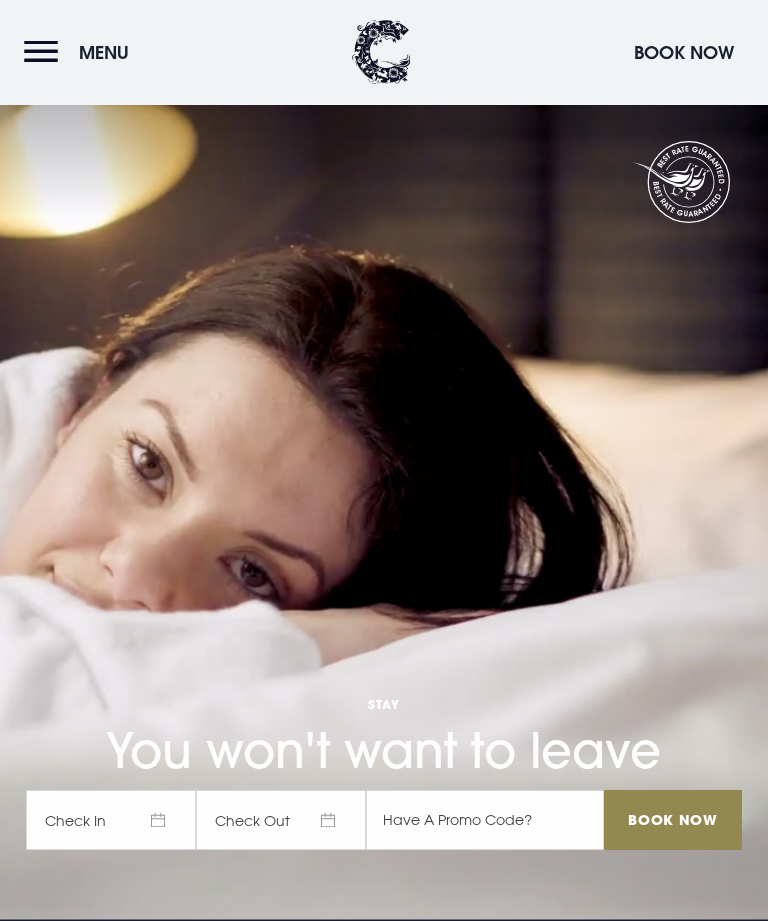 click at bounding box center [733, 10738] 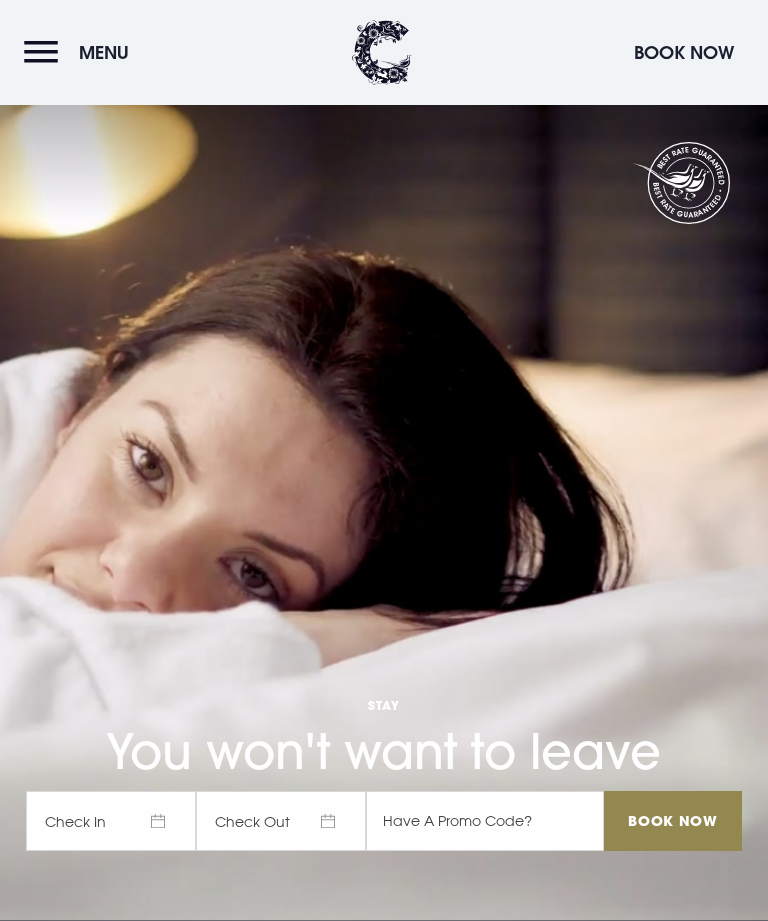 click at bounding box center (733, 10738) 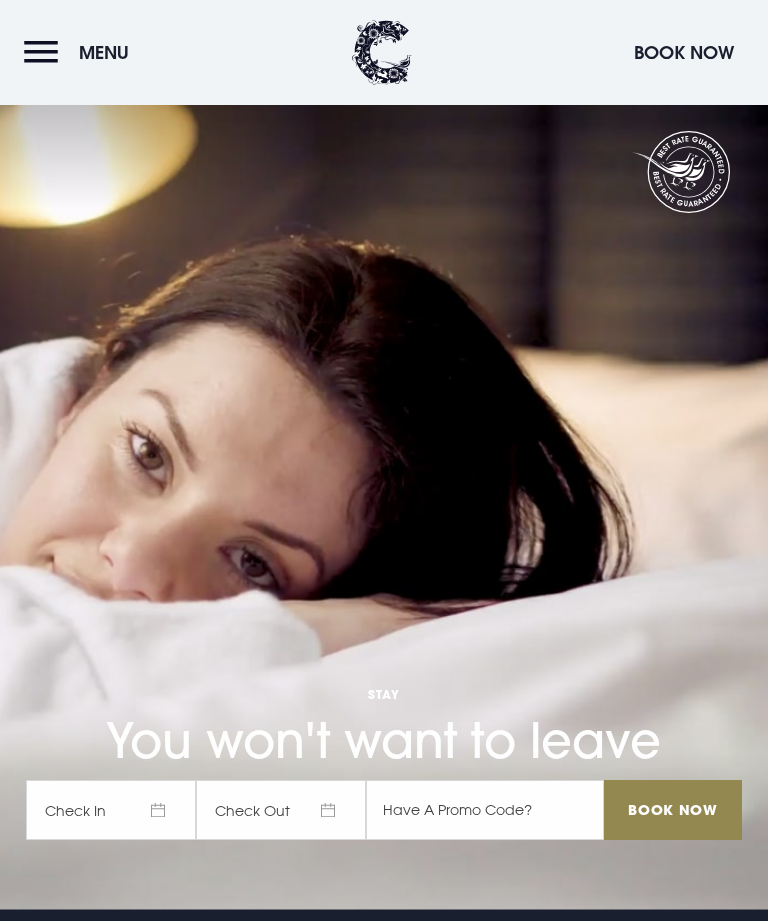 scroll, scrollTop: 5, scrollLeft: 0, axis: vertical 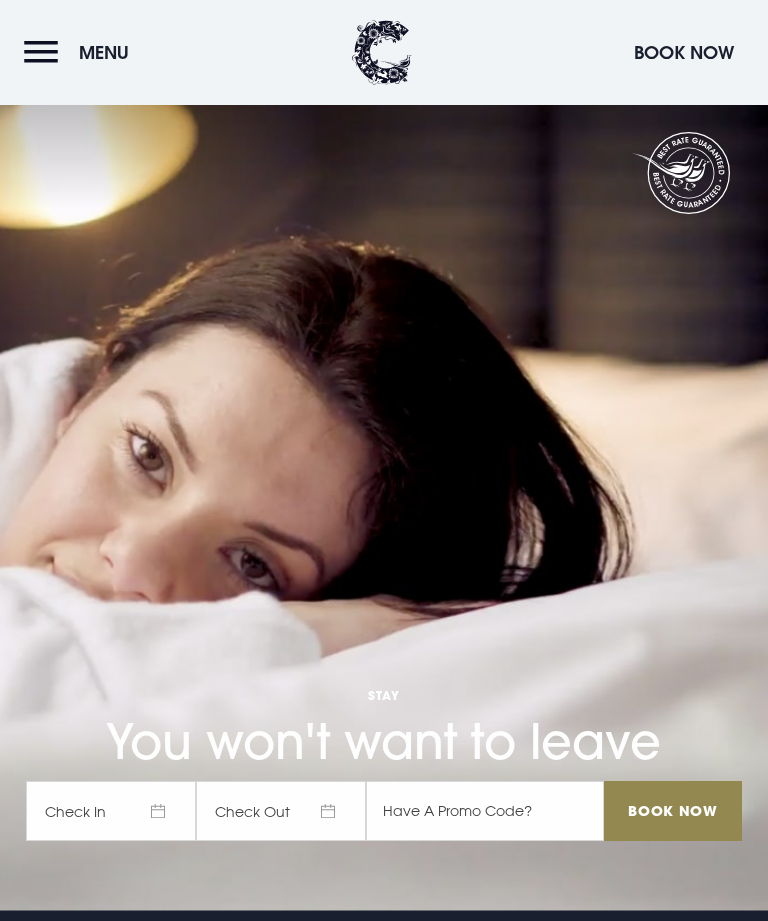 click on "Adjoining rooms are available on request - please book directly by calling the hotel on  +44 (0)28 9185 2500" at bounding box center (384, 11680) 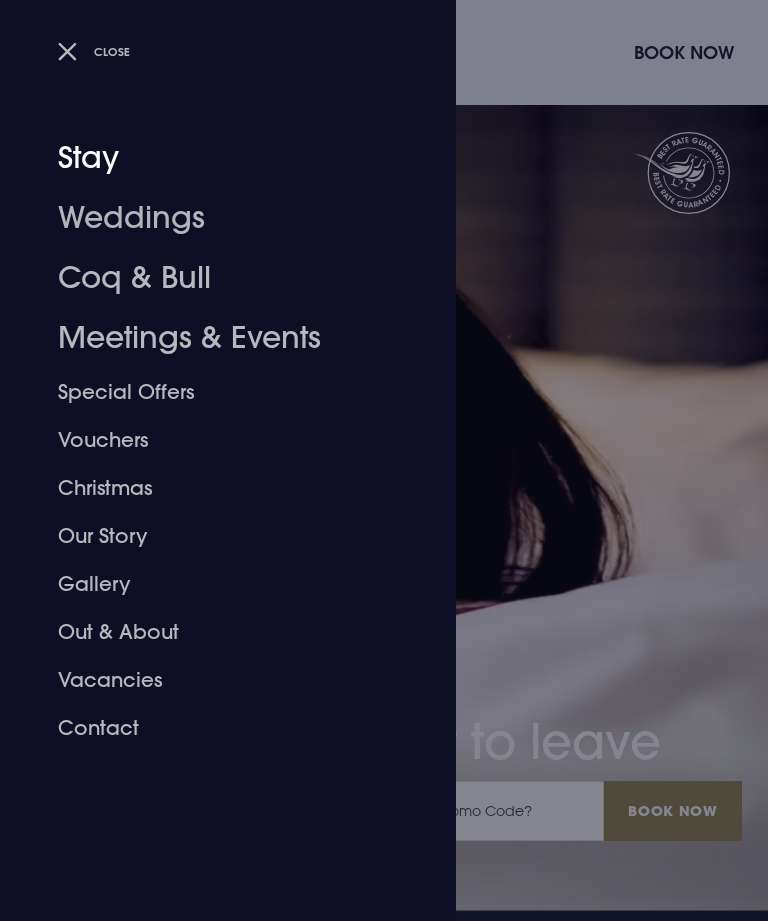 click on "Stay" at bounding box center [216, 158] 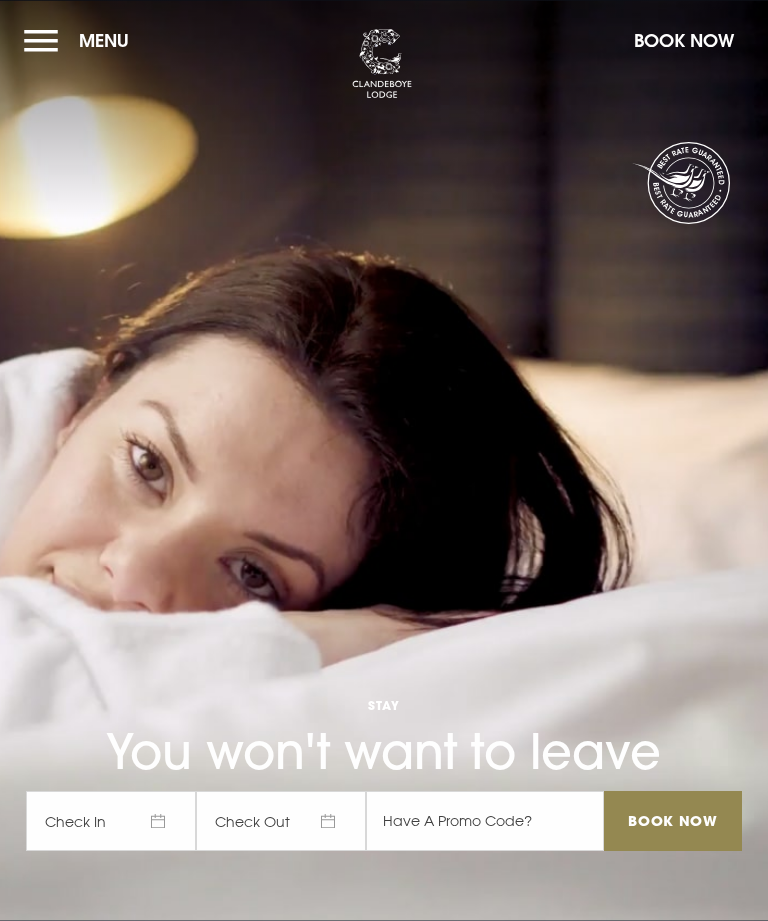 scroll, scrollTop: 0, scrollLeft: 0, axis: both 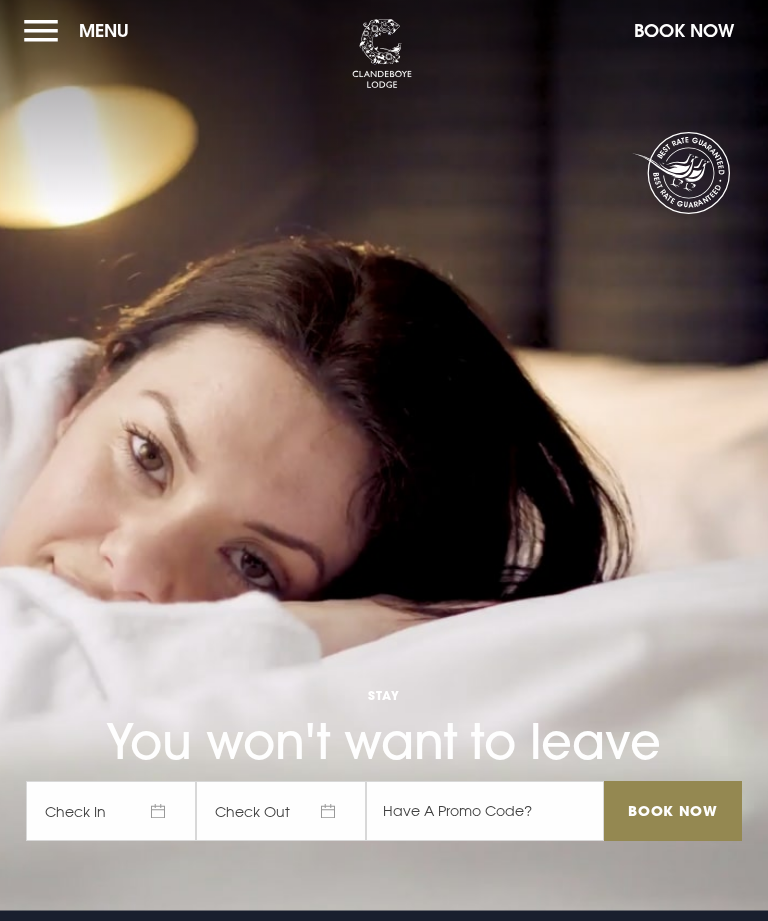 click on "Menu" at bounding box center [81, 30] 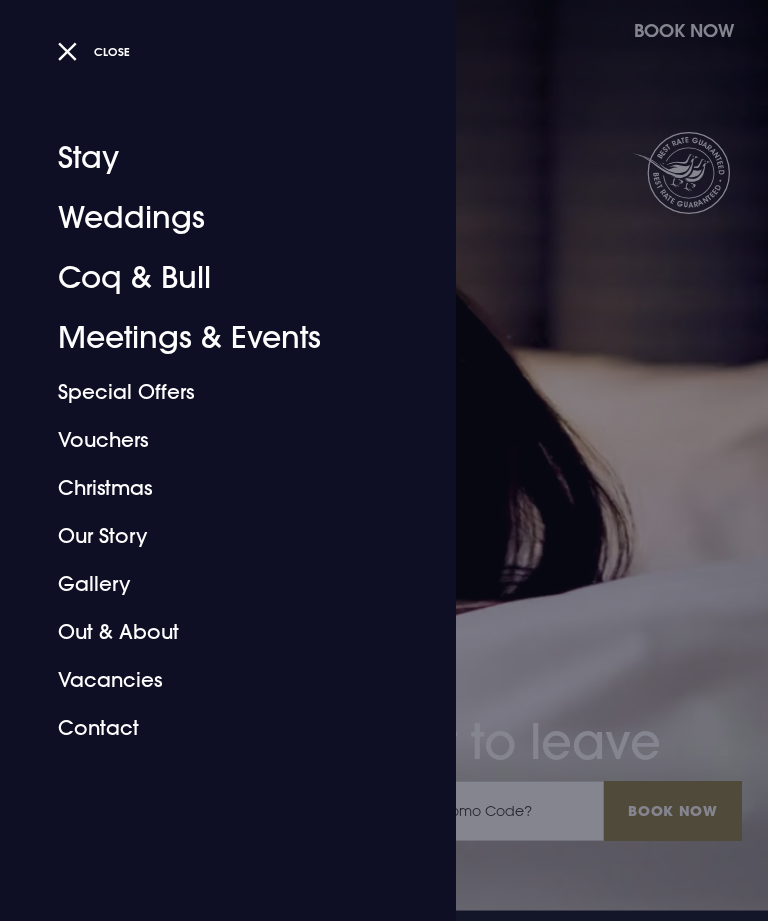 click on "Stay" at bounding box center (216, 158) 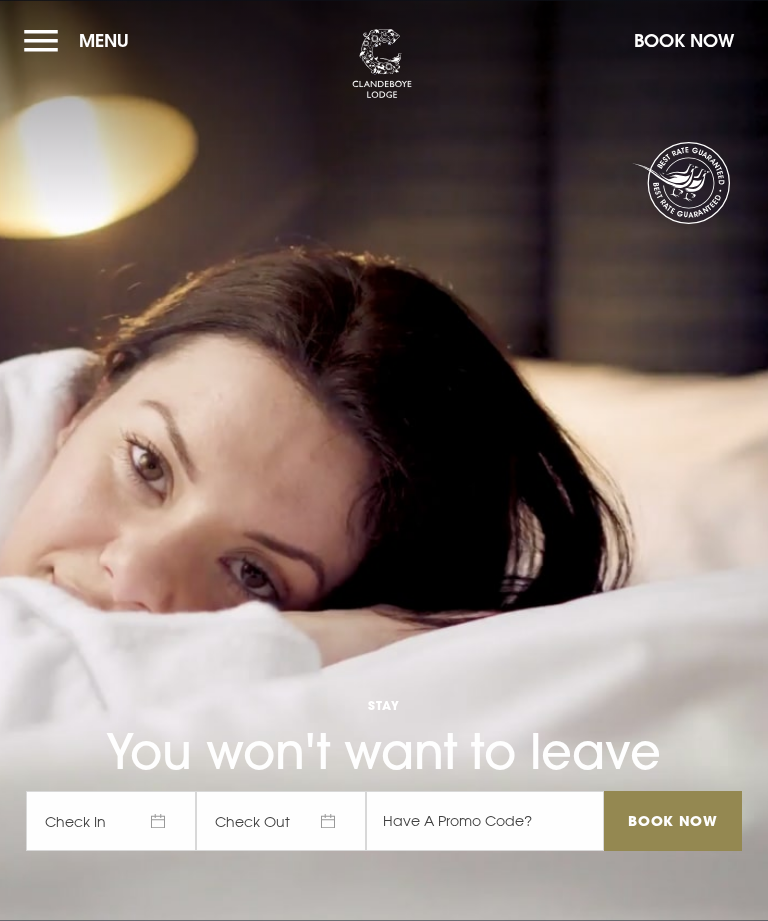 scroll, scrollTop: 0, scrollLeft: 0, axis: both 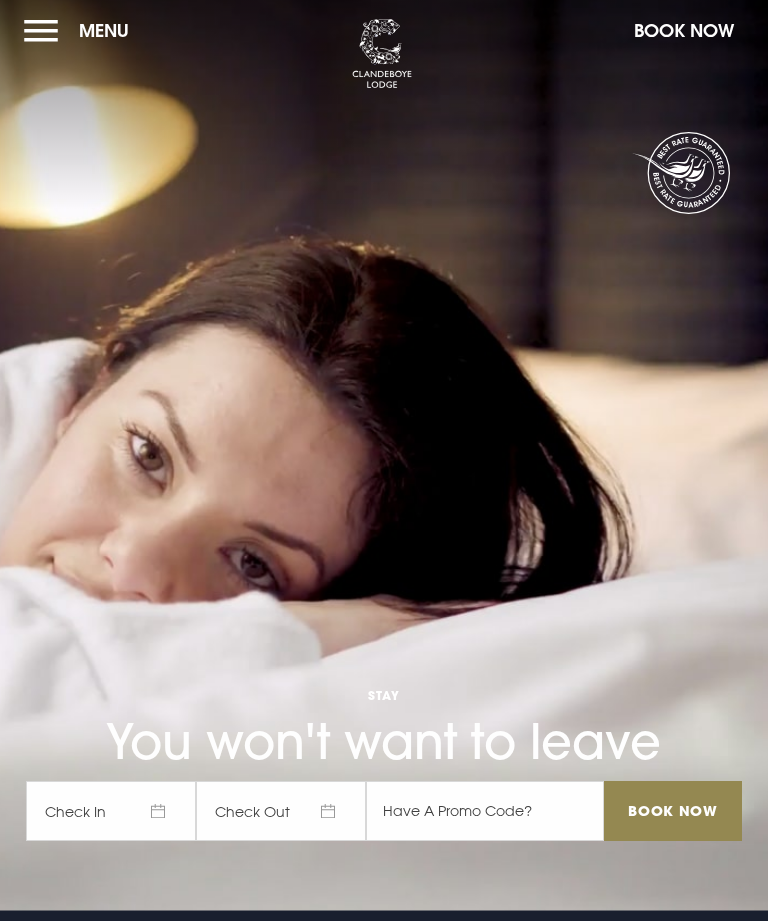 click on "Menu" at bounding box center (81, 30) 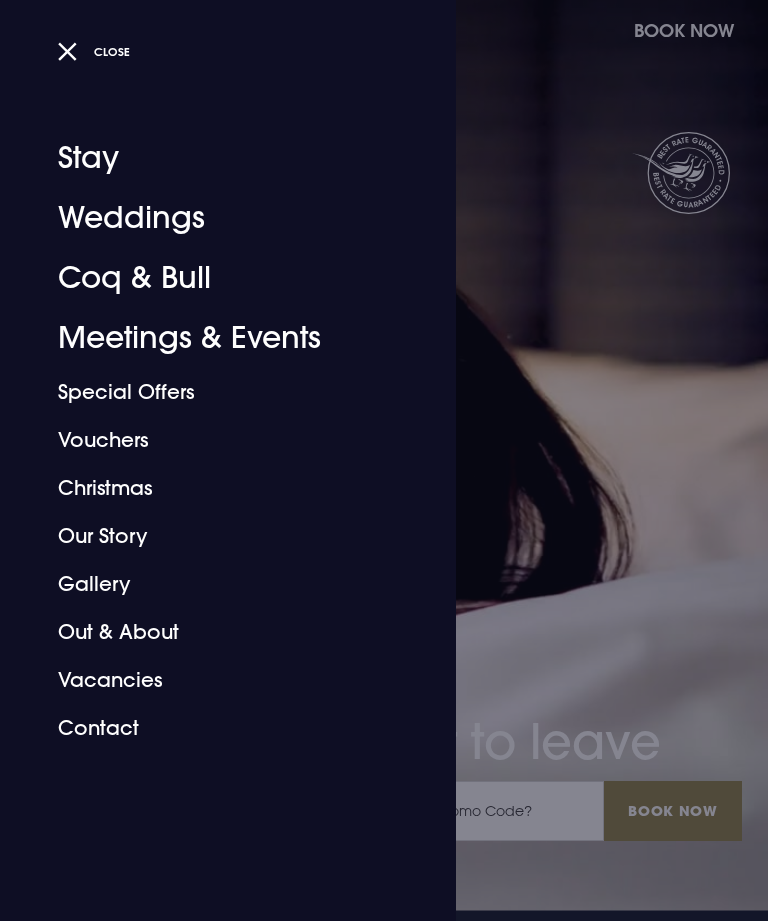 click on "Close" at bounding box center [94, 51] 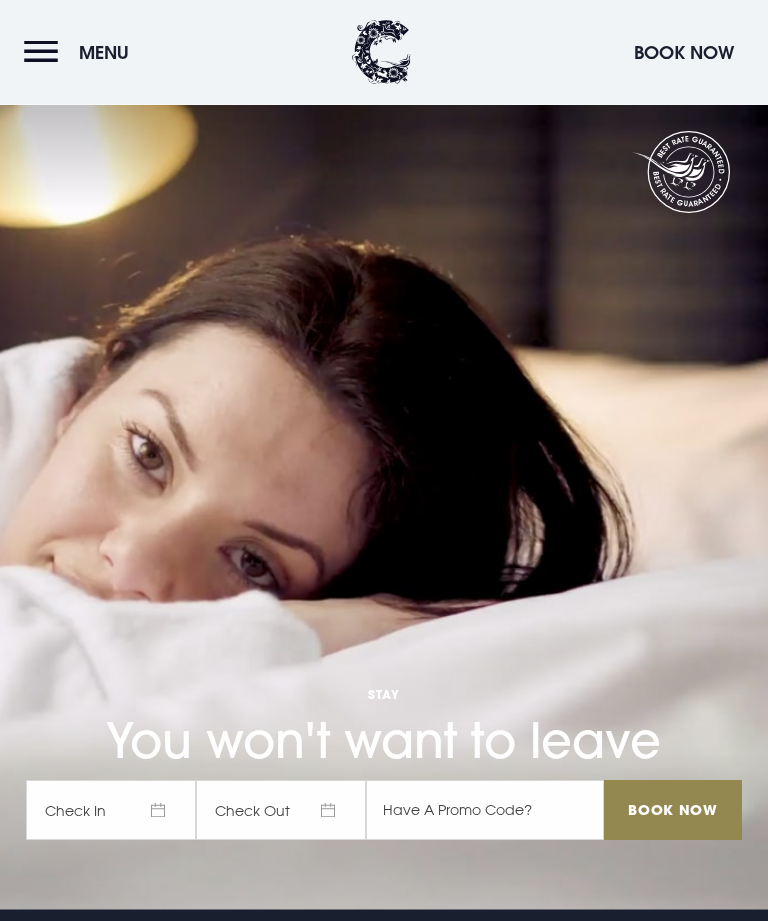 scroll, scrollTop: 1866, scrollLeft: 0, axis: vertical 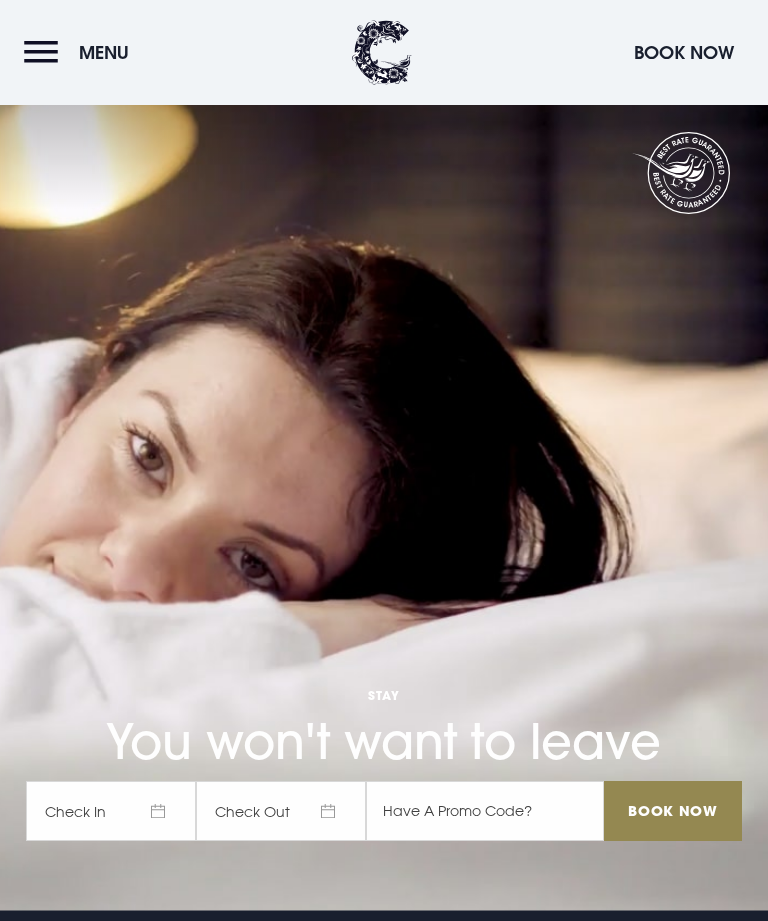 click at bounding box center [205, 2299] 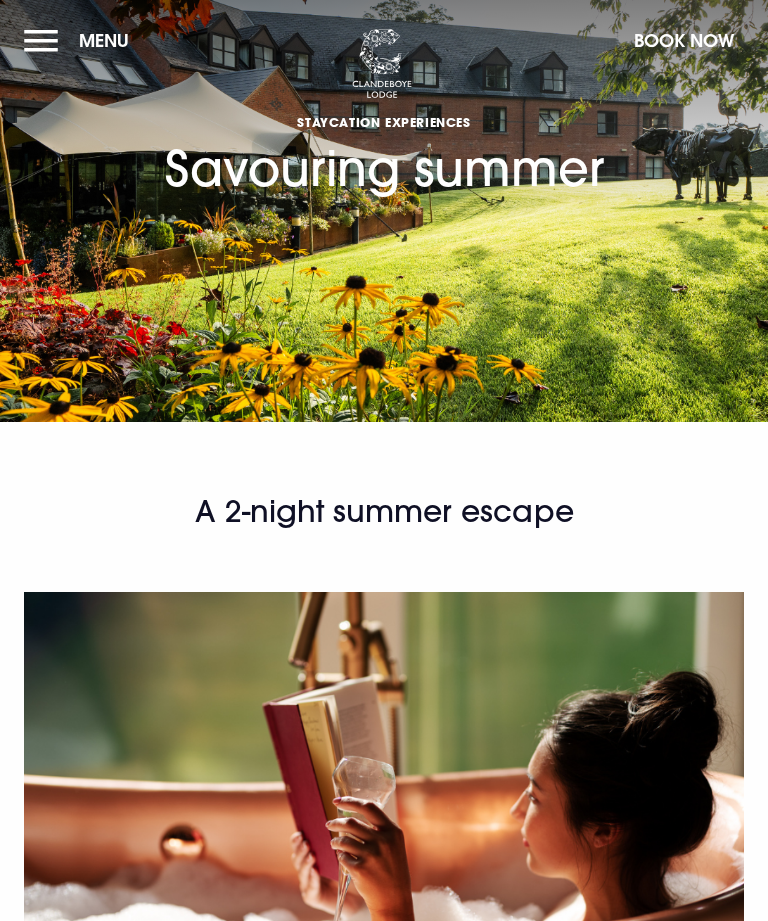 scroll, scrollTop: 0, scrollLeft: 0, axis: both 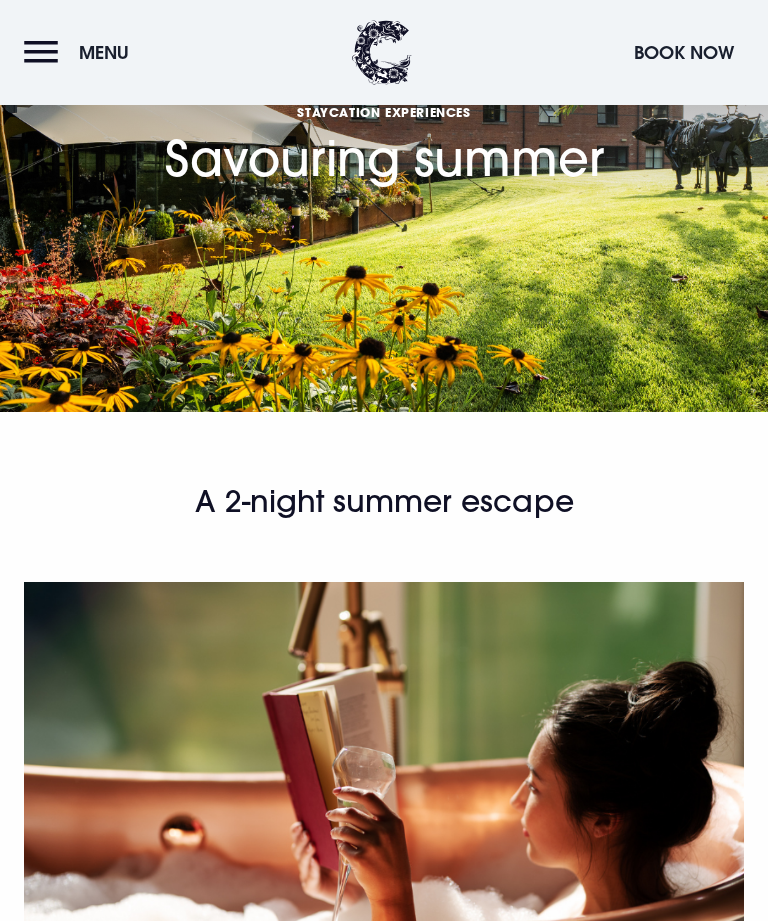click on "VIEW ALL EXPERIENCES" at bounding box center (384, 1609) 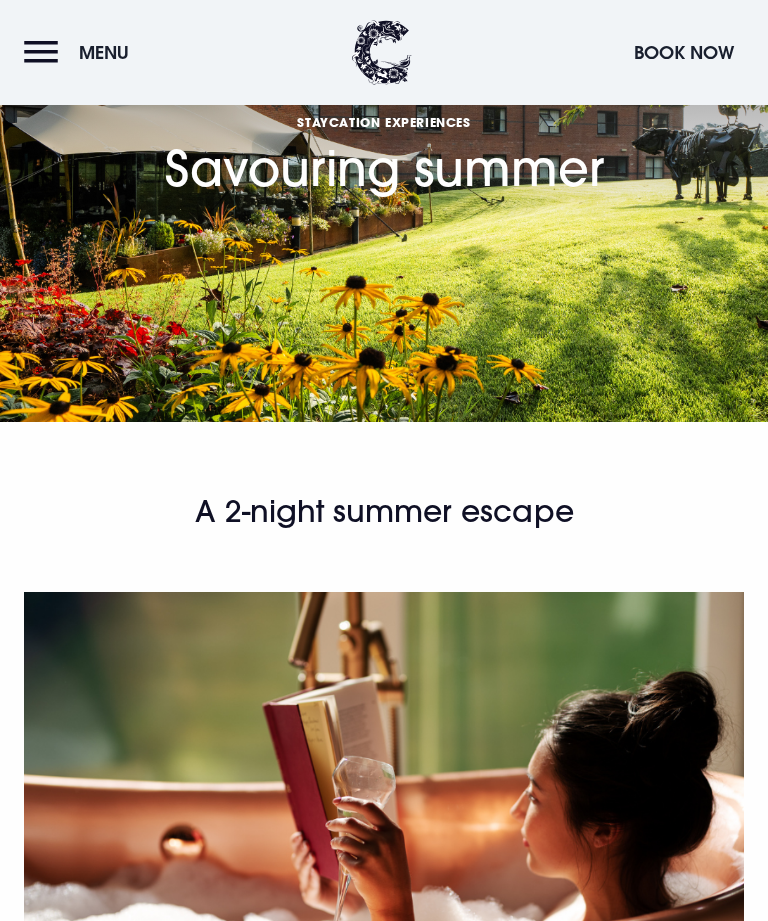 scroll, scrollTop: 0, scrollLeft: 0, axis: both 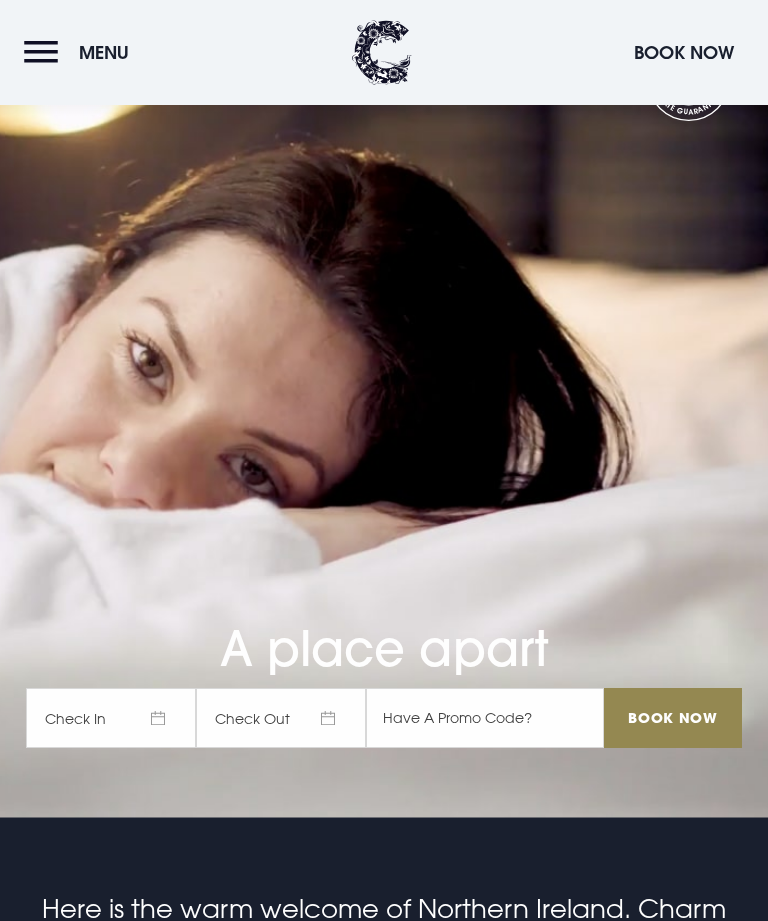 click on "Menu" at bounding box center [81, 52] 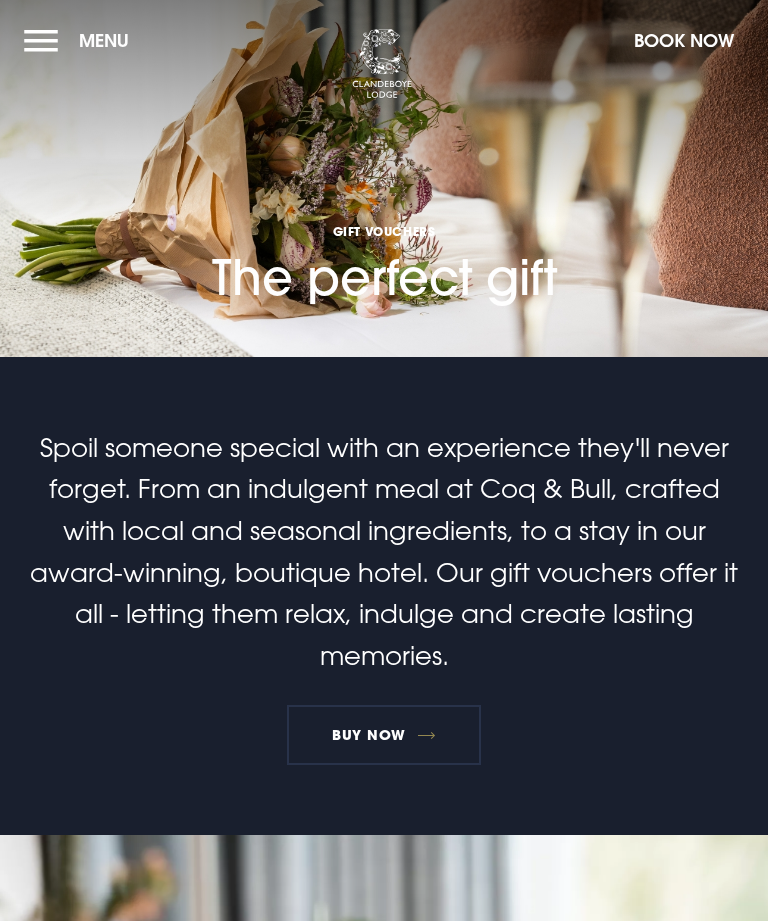 scroll, scrollTop: 0, scrollLeft: 0, axis: both 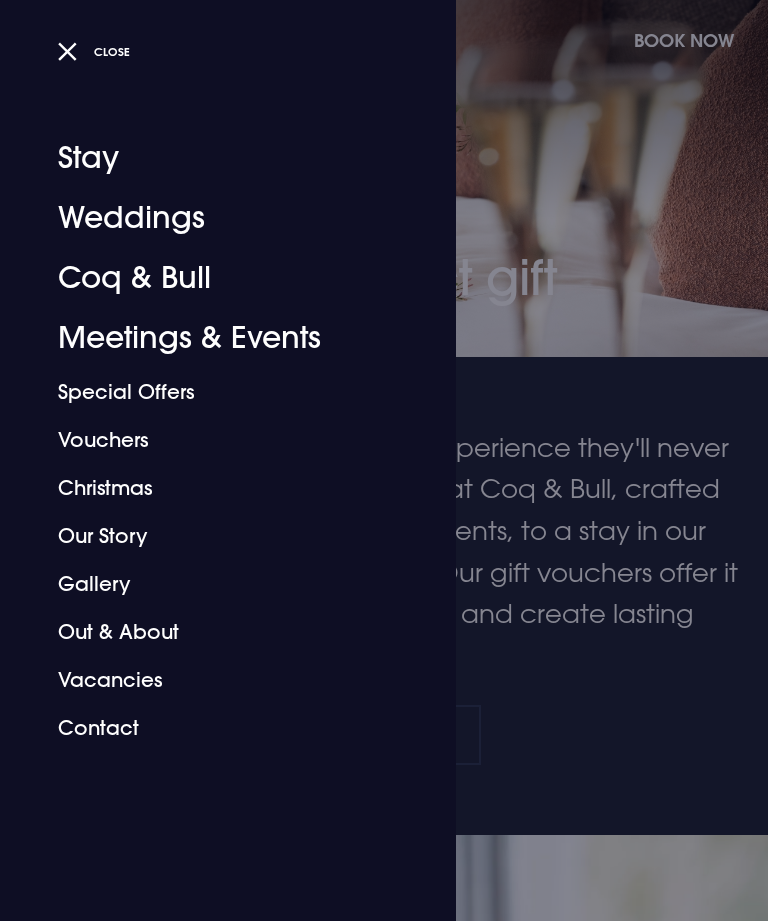 click on "Stay" at bounding box center [216, 158] 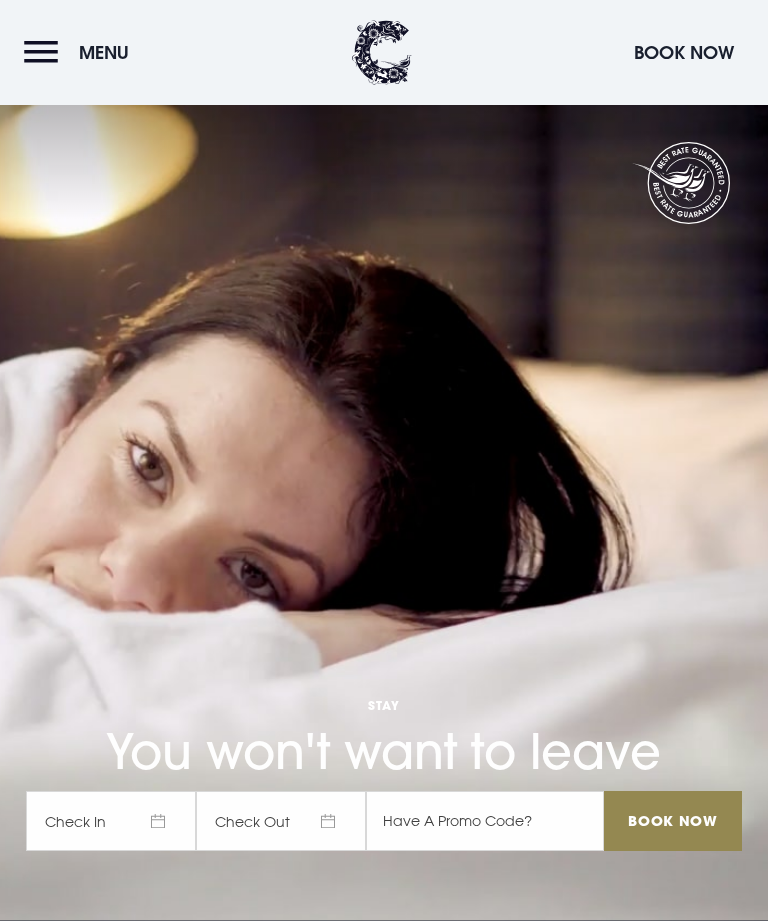 scroll, scrollTop: 1047, scrollLeft: 0, axis: vertical 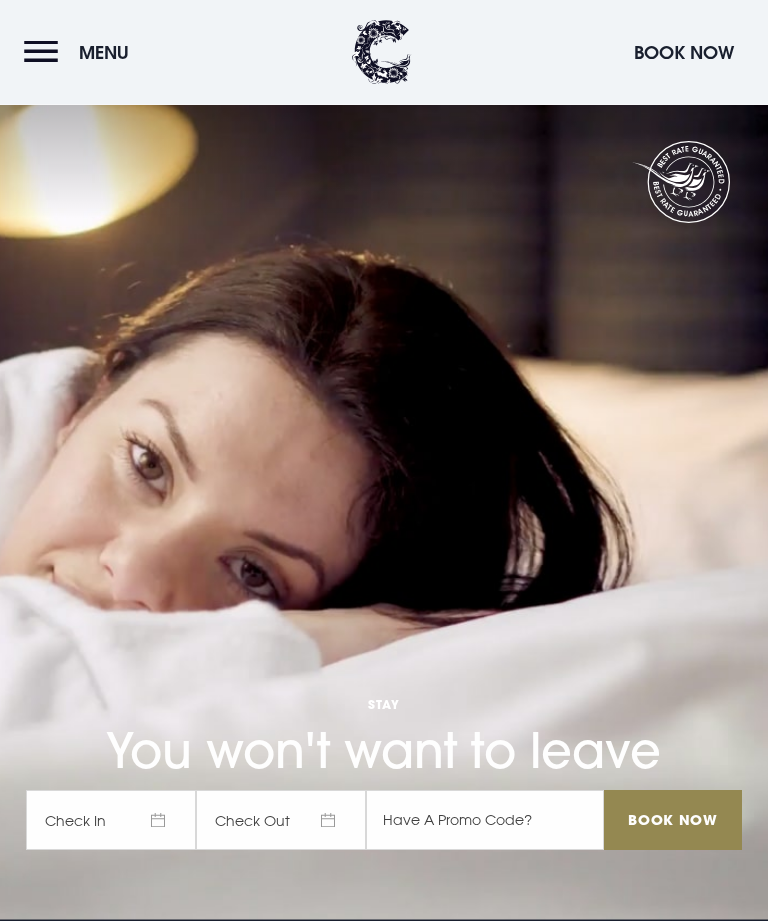 click at bounding box center [733, 3558] 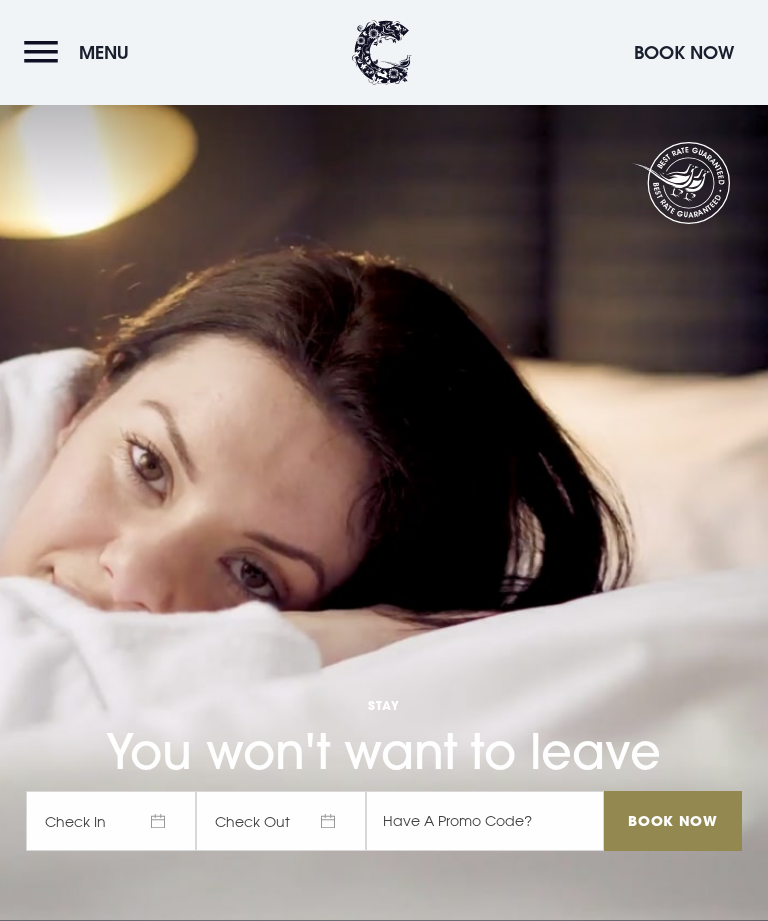 click at bounding box center (733, 3558) 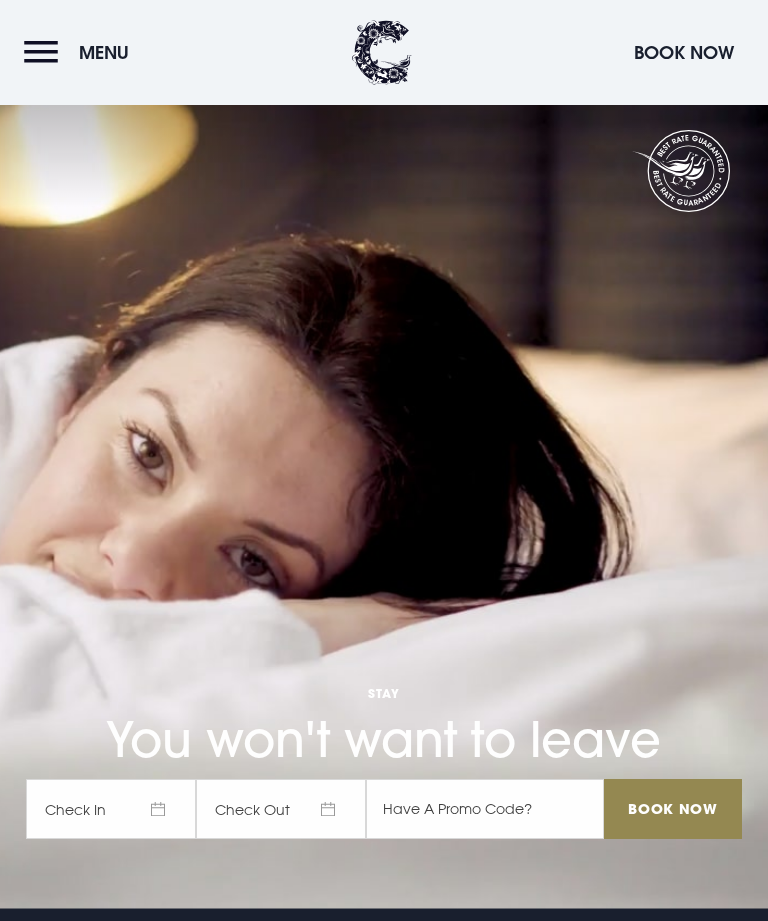 scroll, scrollTop: 5, scrollLeft: 0, axis: vertical 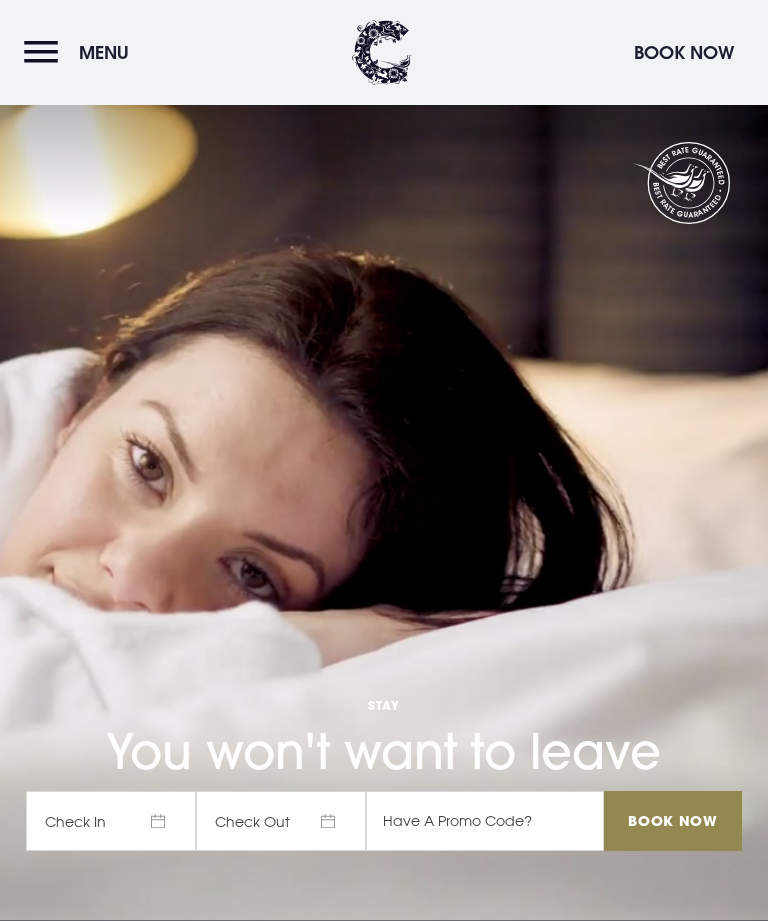 click at bounding box center [733, 4763] 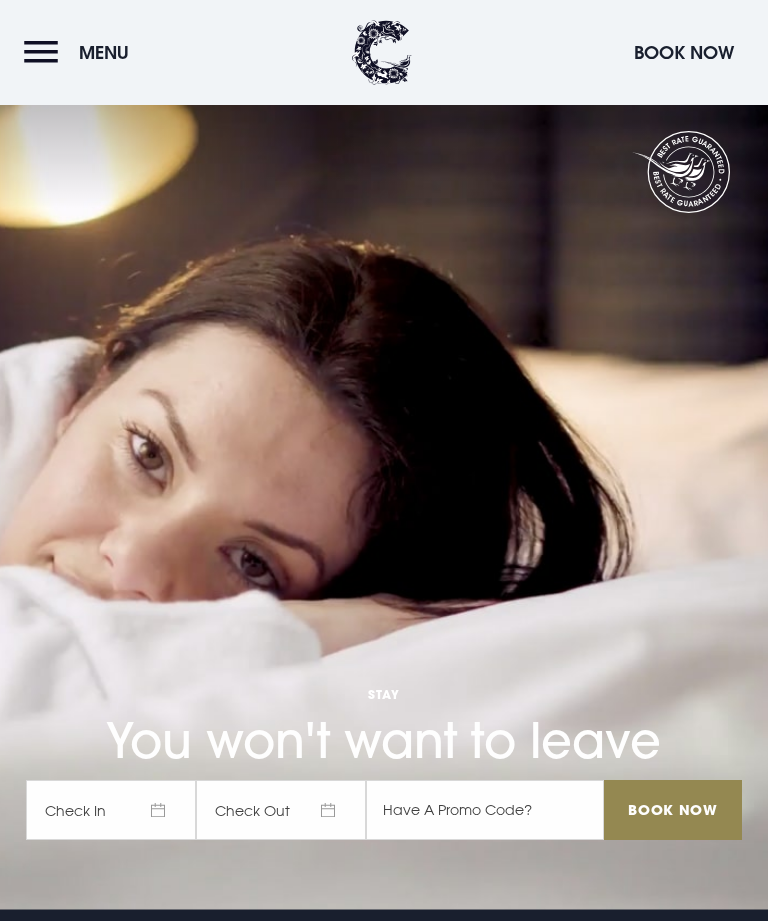 scroll, scrollTop: 5, scrollLeft: 0, axis: vertical 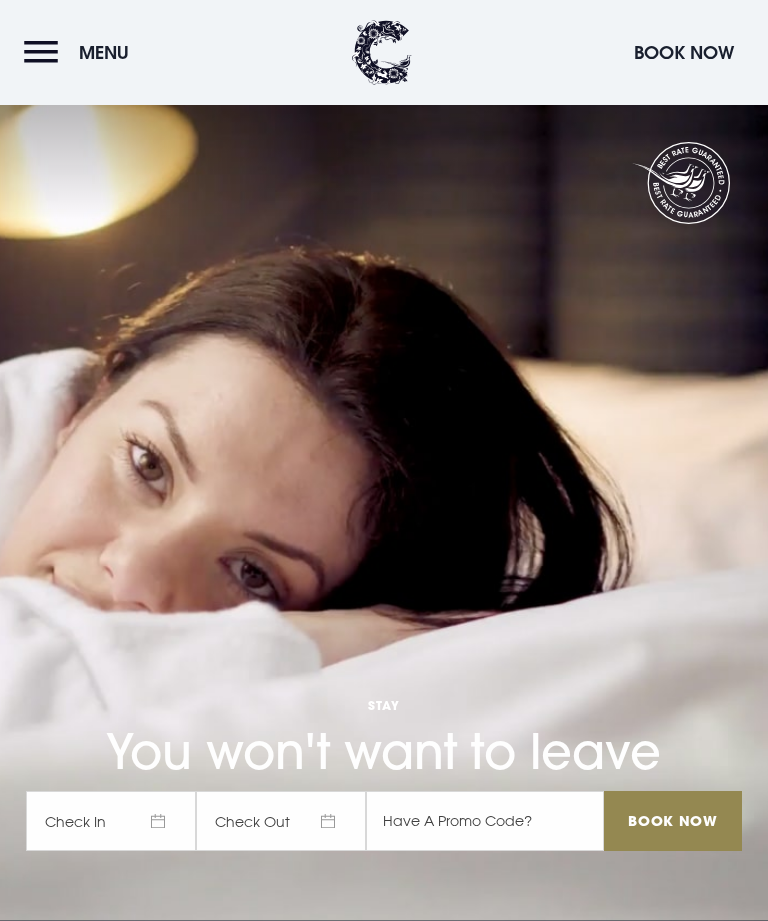 click at bounding box center [733, 6021] 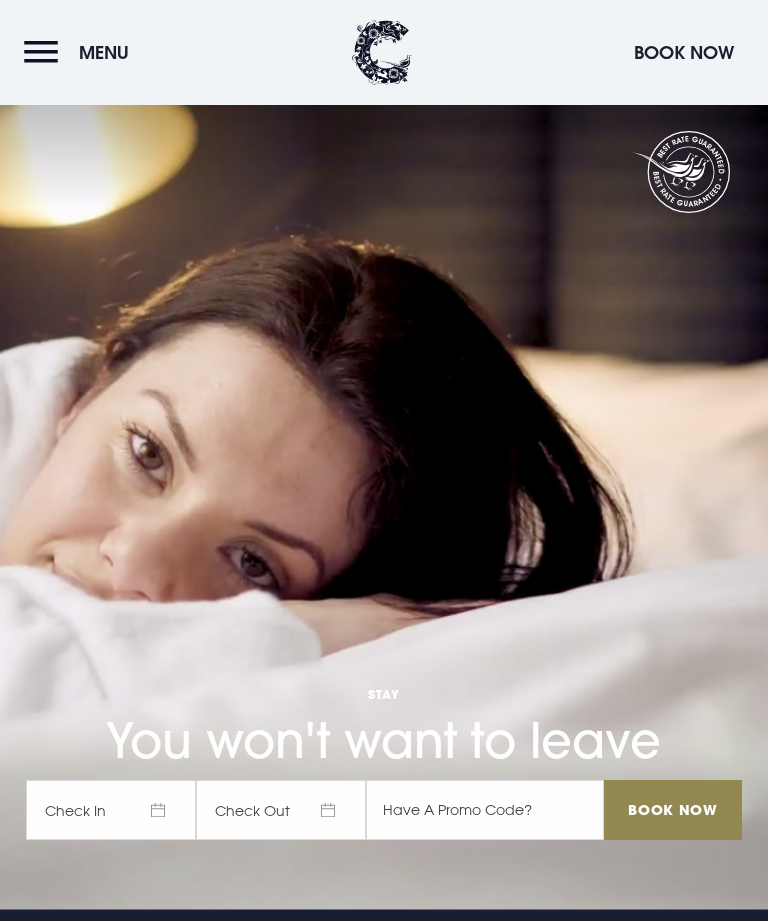 scroll, scrollTop: 5, scrollLeft: 0, axis: vertical 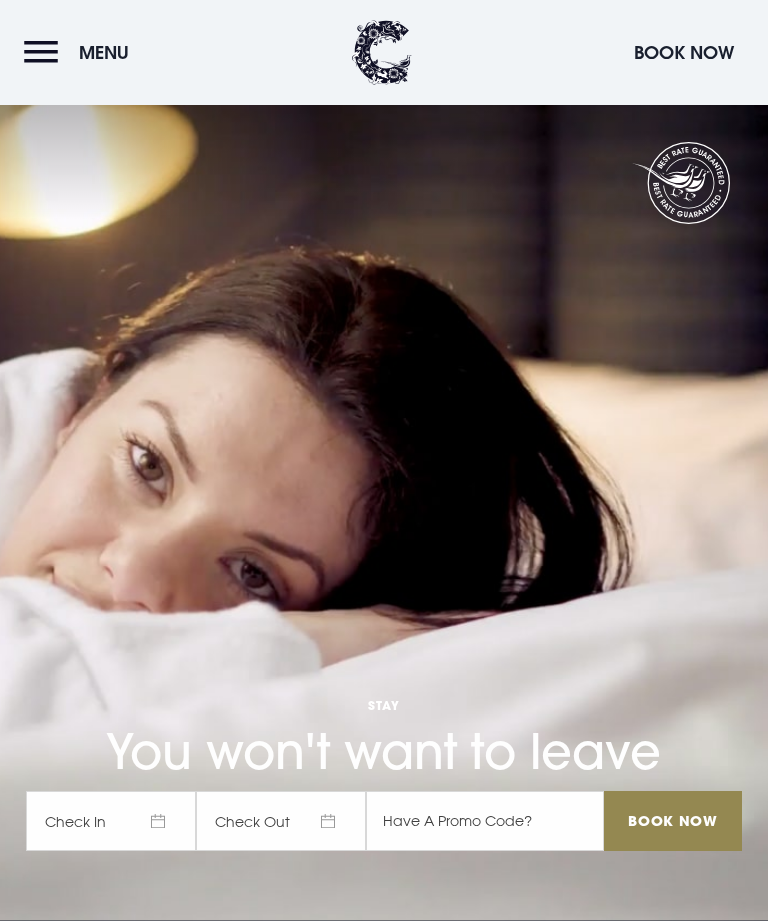 click at bounding box center (733, 8369) 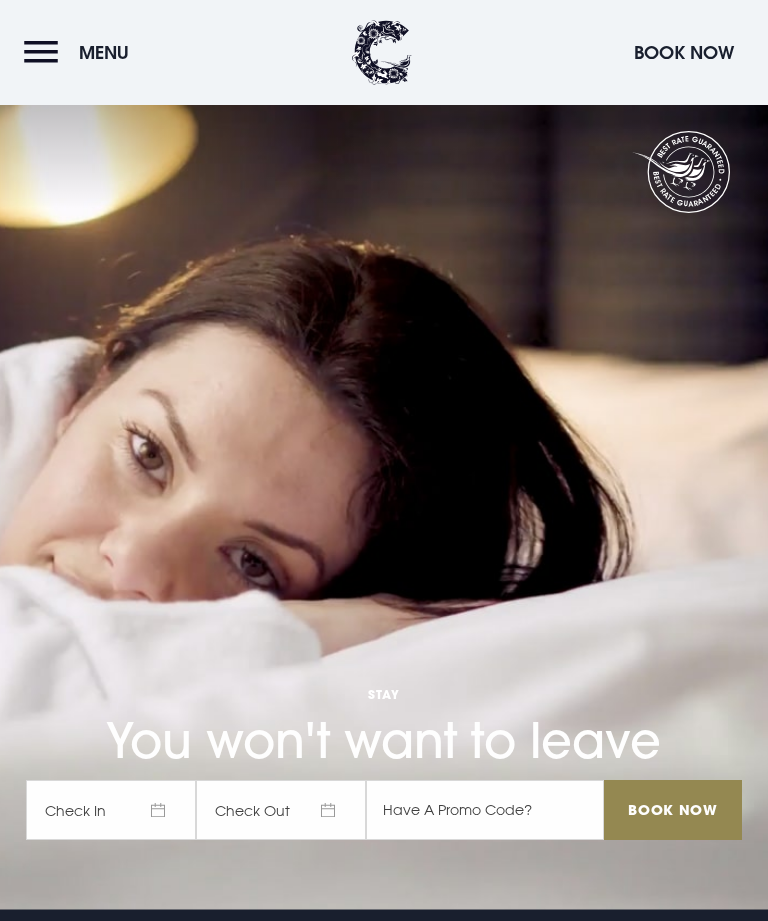 scroll, scrollTop: 5, scrollLeft: 0, axis: vertical 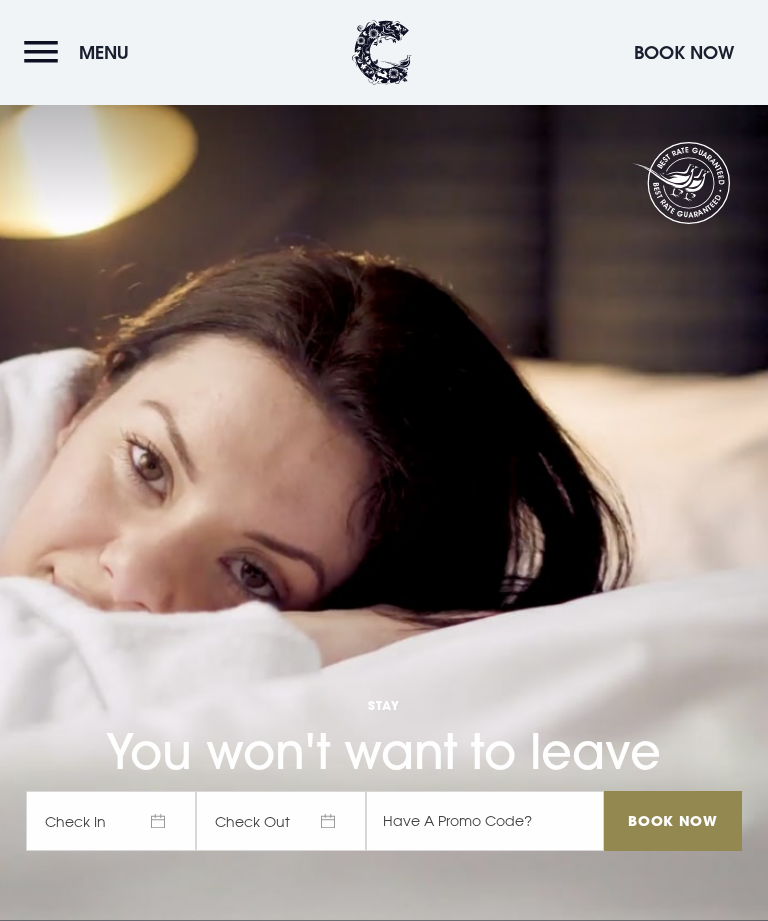 click at bounding box center (733, 8369) 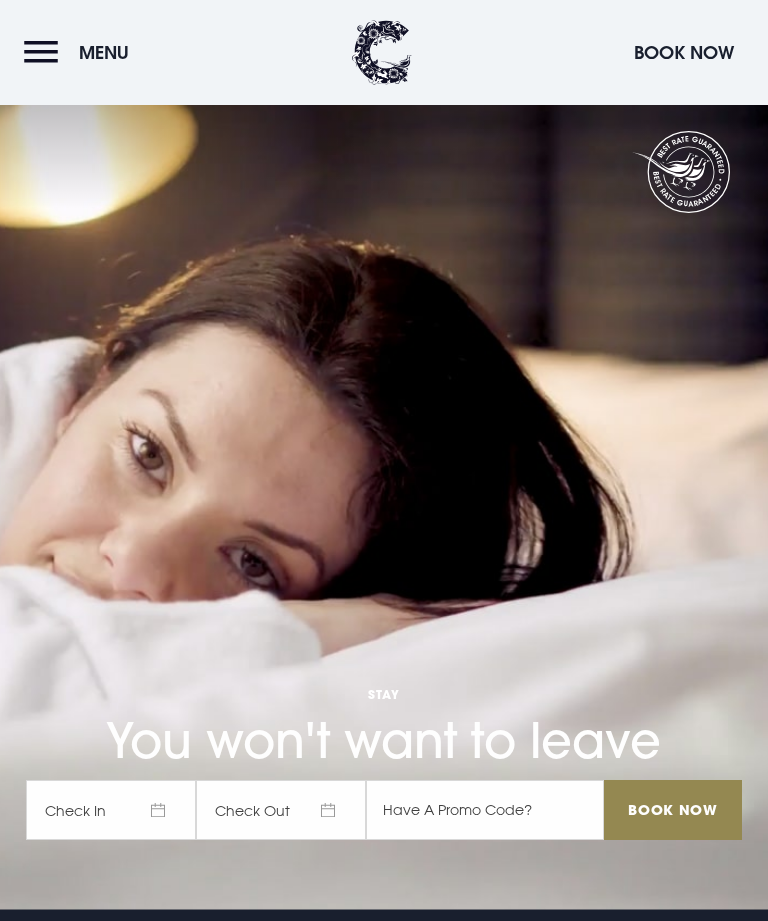 scroll, scrollTop: 5, scrollLeft: 0, axis: vertical 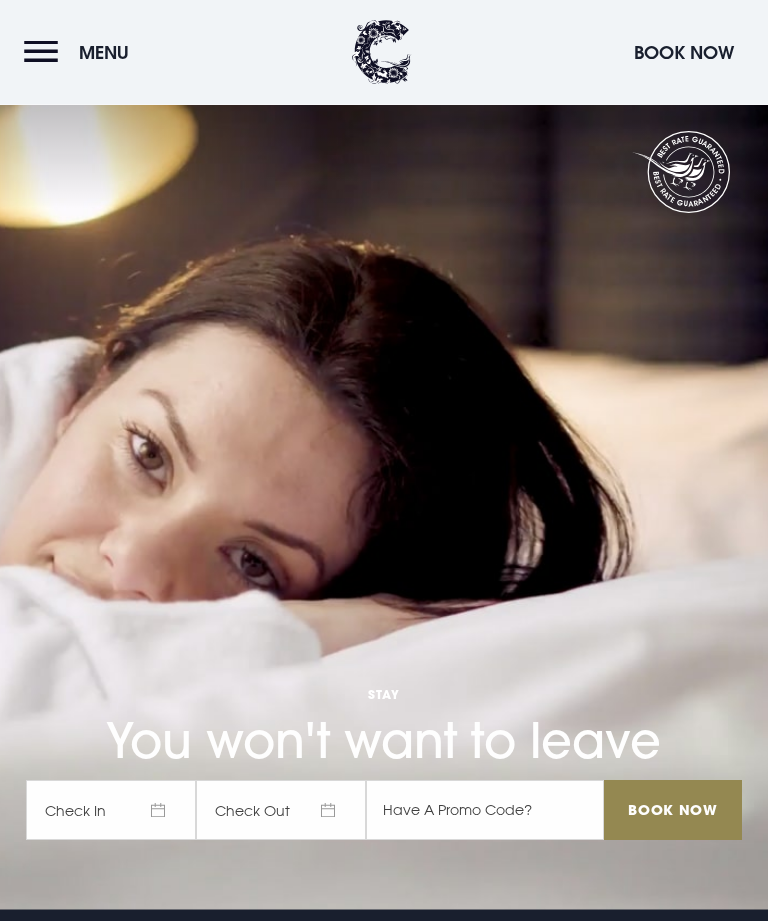 click at bounding box center [733, 10728] 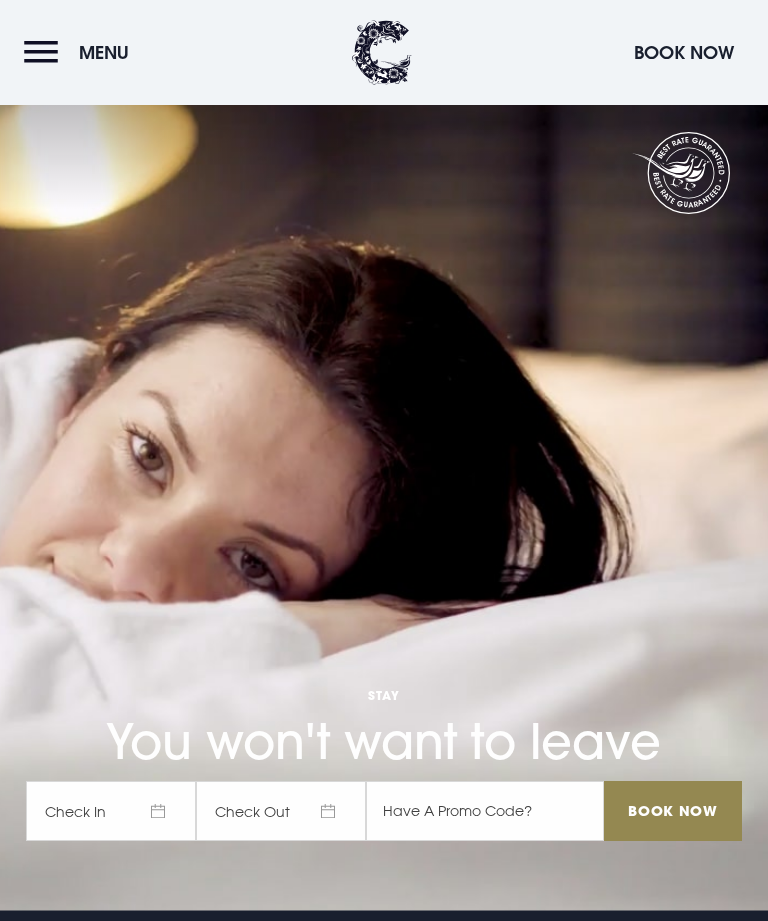 click at bounding box center [733, 10728] 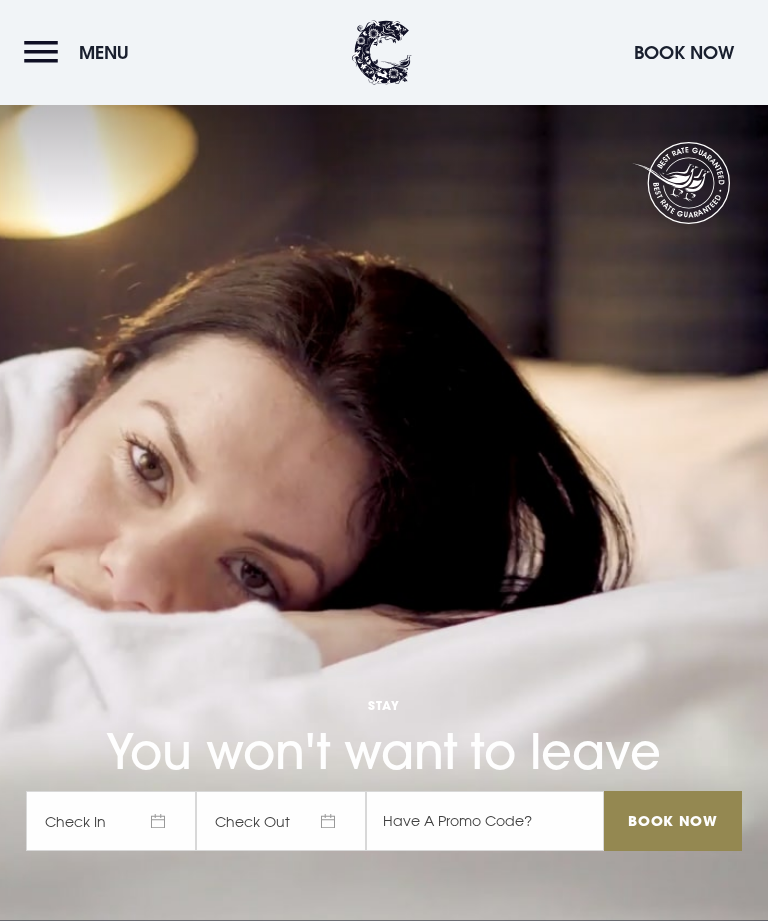 scroll, scrollTop: 0, scrollLeft: 0, axis: both 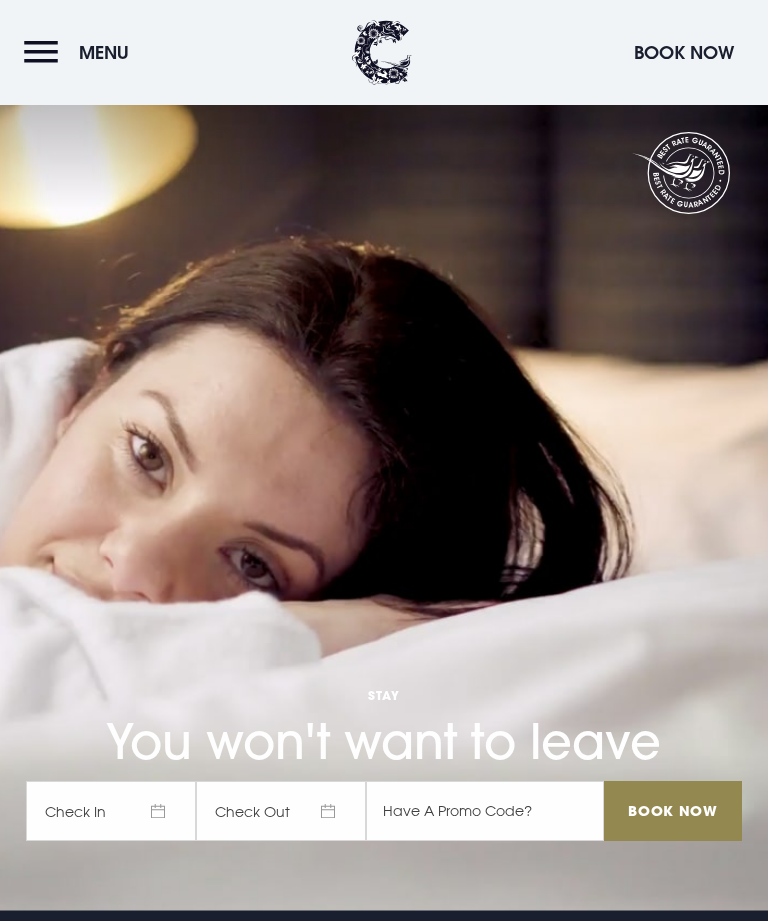 click at bounding box center [733, 10728] 